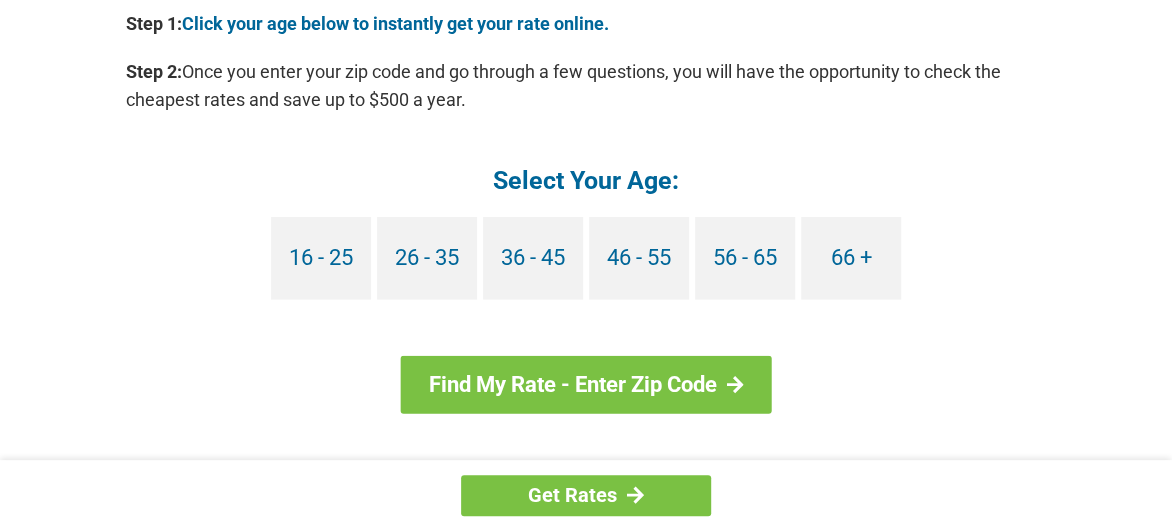 scroll, scrollTop: 1995, scrollLeft: 0, axis: vertical 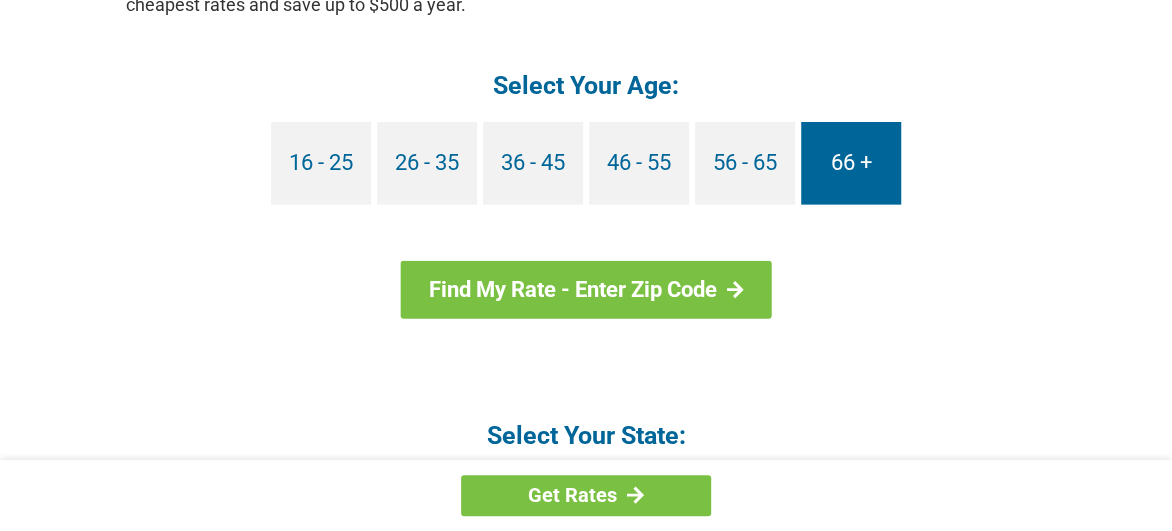 click on "66 +" at bounding box center (851, 163) 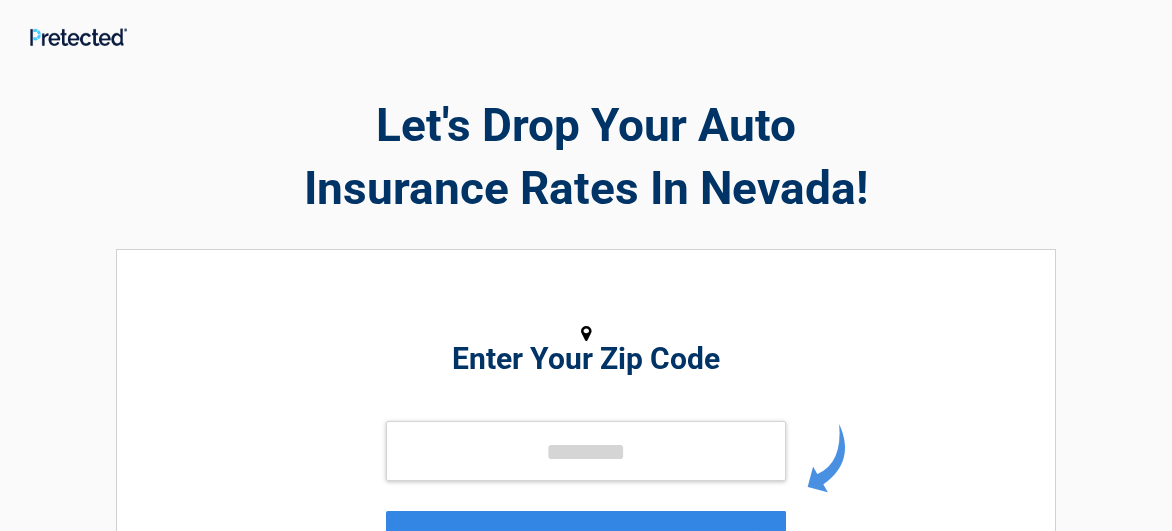 scroll, scrollTop: 0, scrollLeft: 0, axis: both 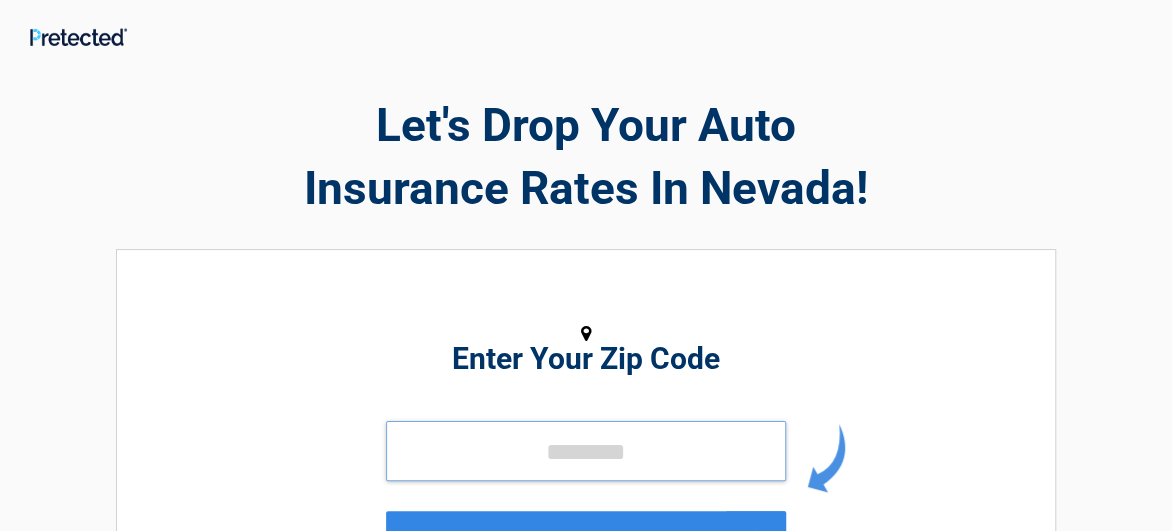 click at bounding box center [586, 451] 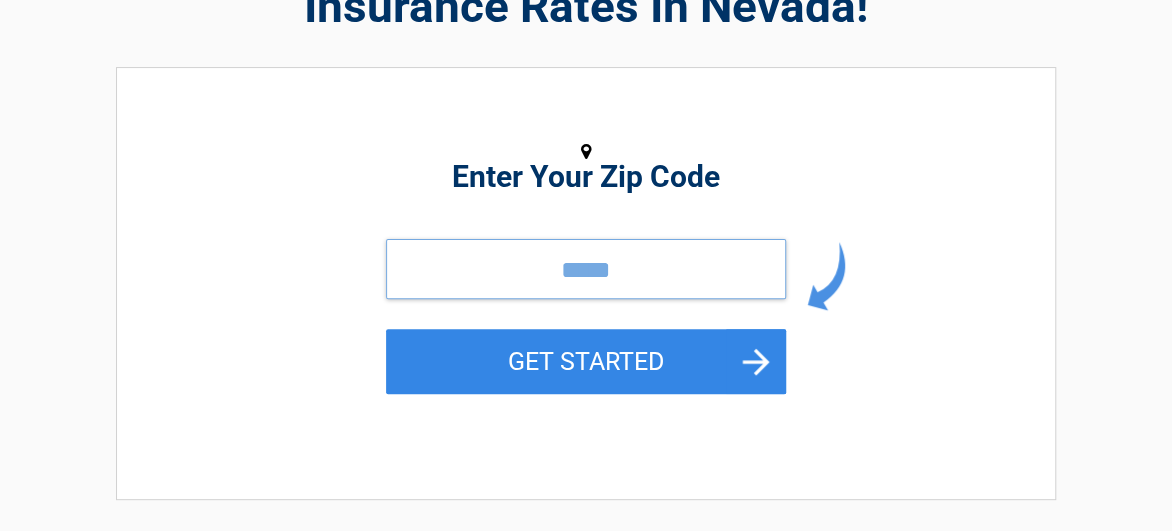 scroll, scrollTop: 190, scrollLeft: 0, axis: vertical 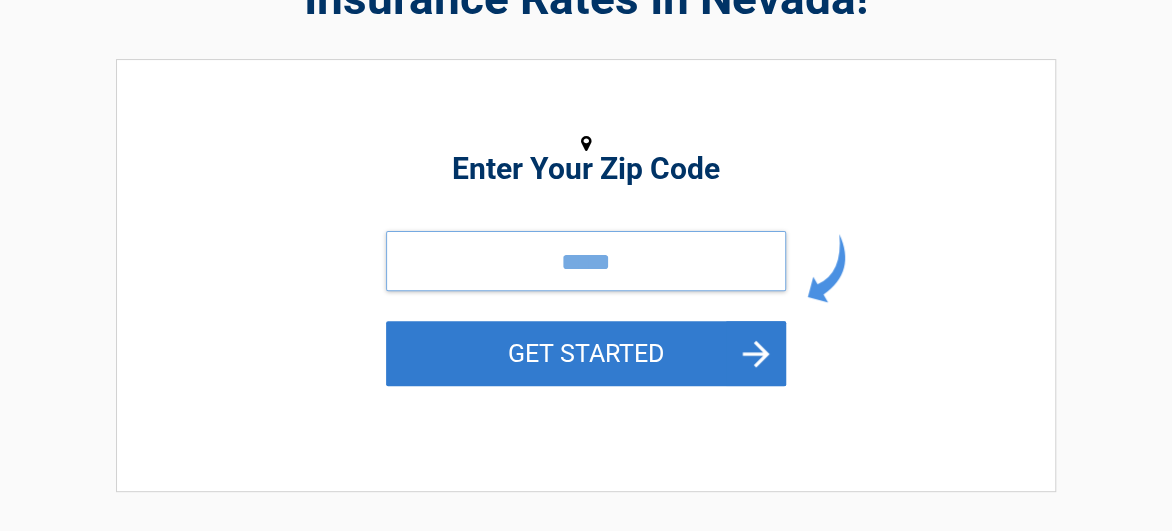 type on "*****" 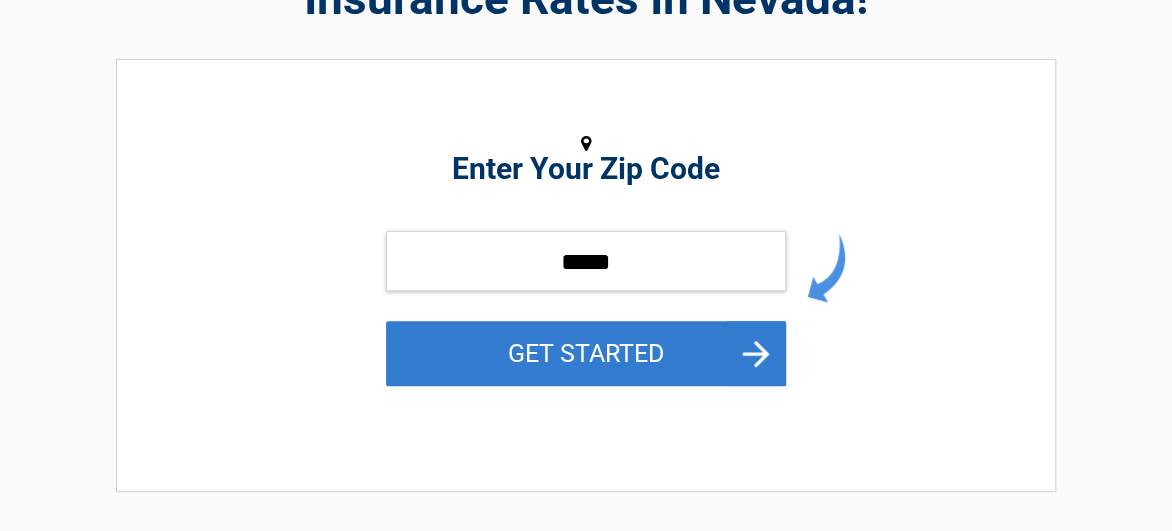 click on "GET STARTED" at bounding box center [586, 353] 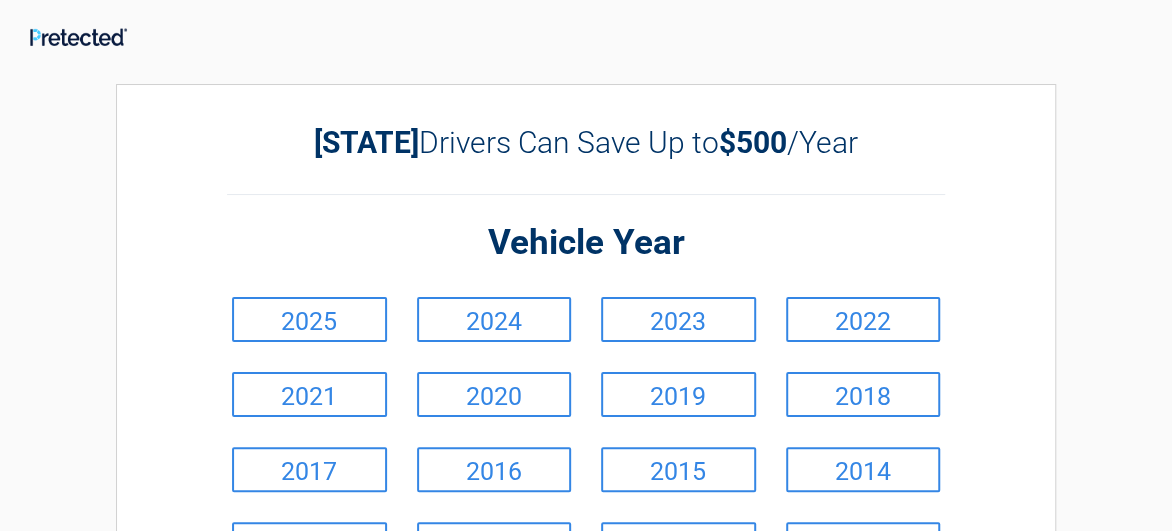 scroll, scrollTop: 0, scrollLeft: 0, axis: both 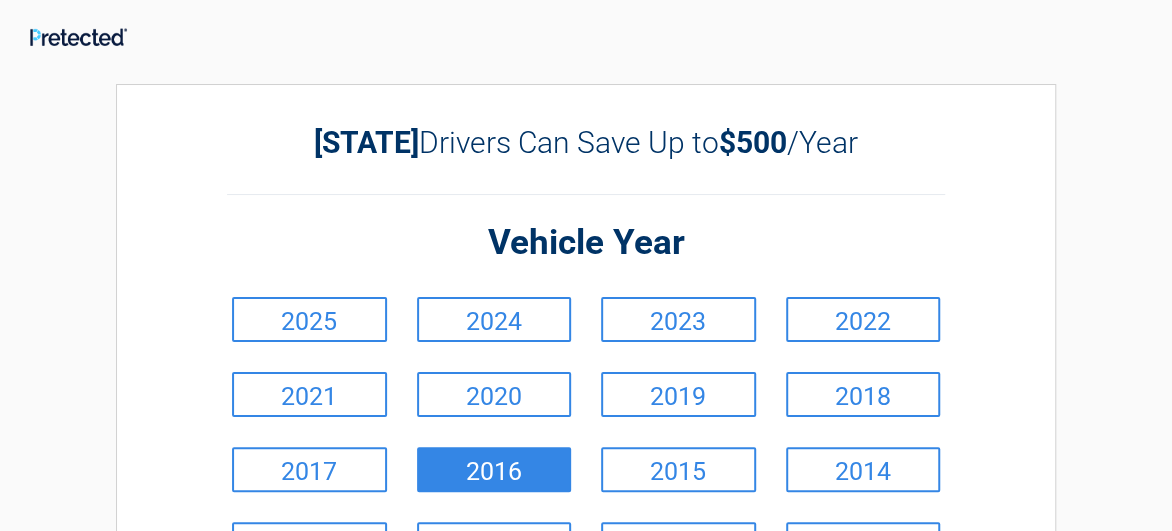 click on "2016" at bounding box center [494, 469] 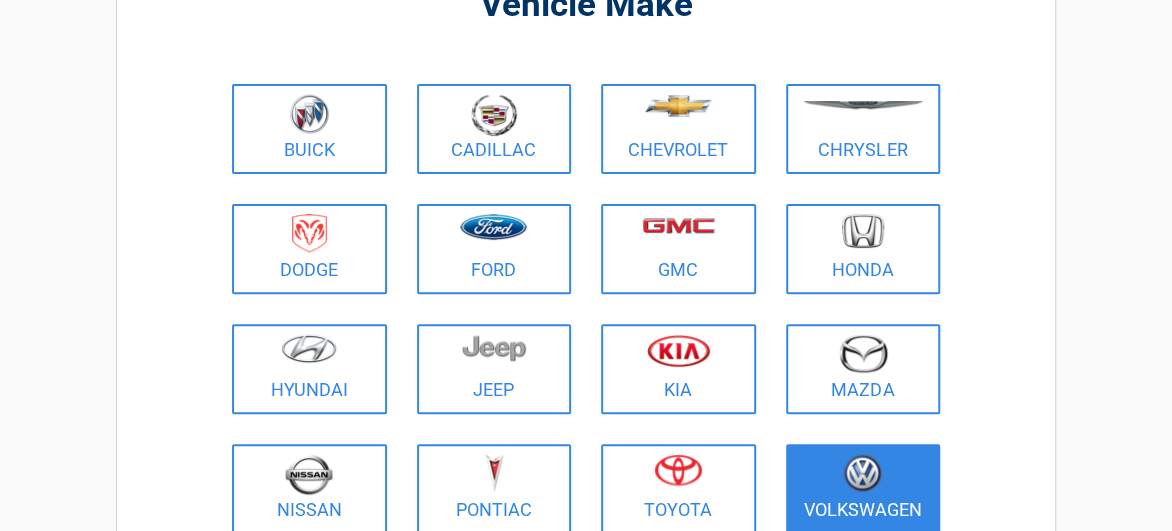 scroll, scrollTop: 190, scrollLeft: 0, axis: vertical 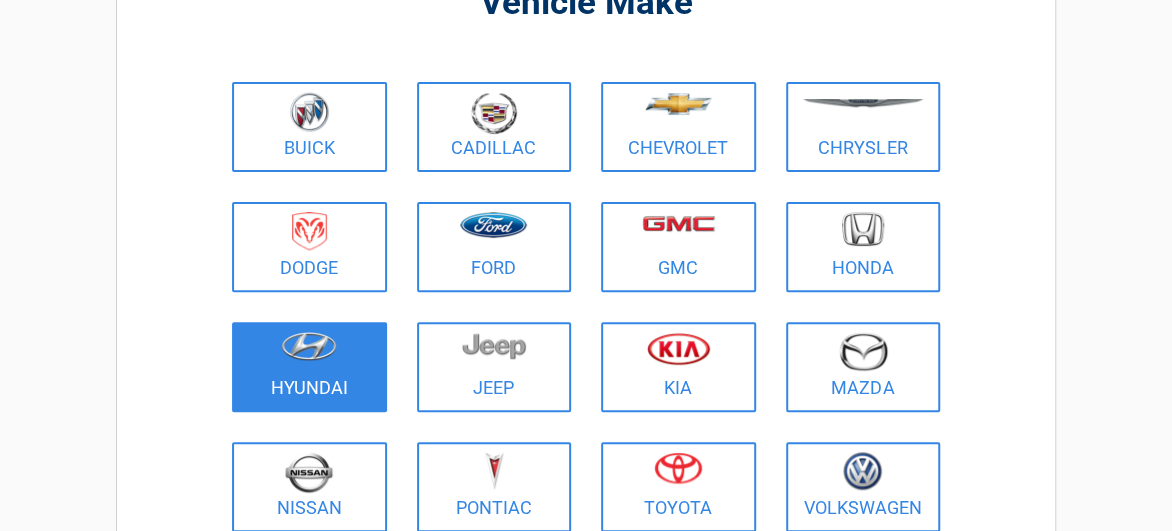 click at bounding box center [309, 354] 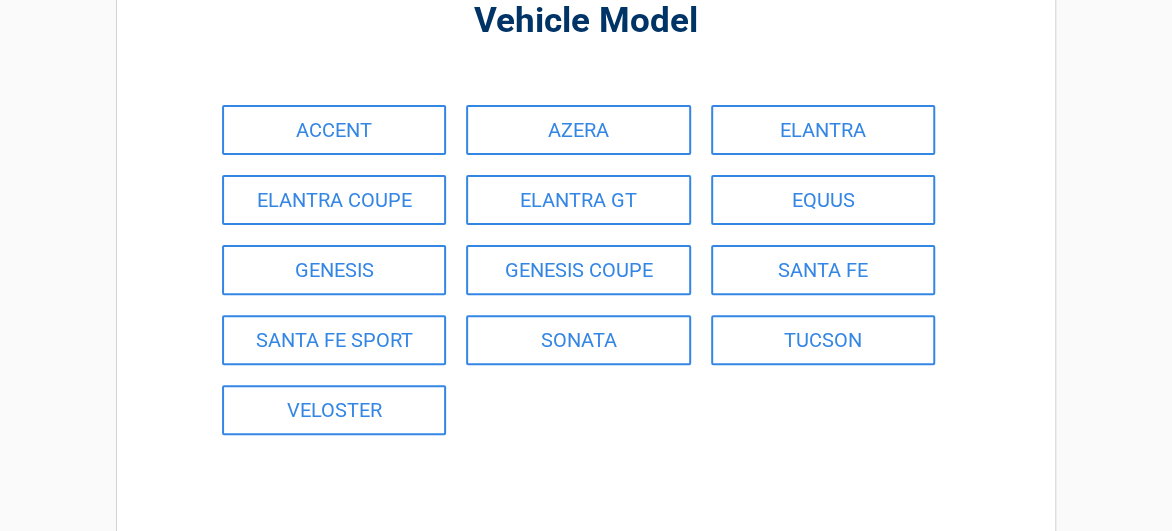scroll, scrollTop: 190, scrollLeft: 0, axis: vertical 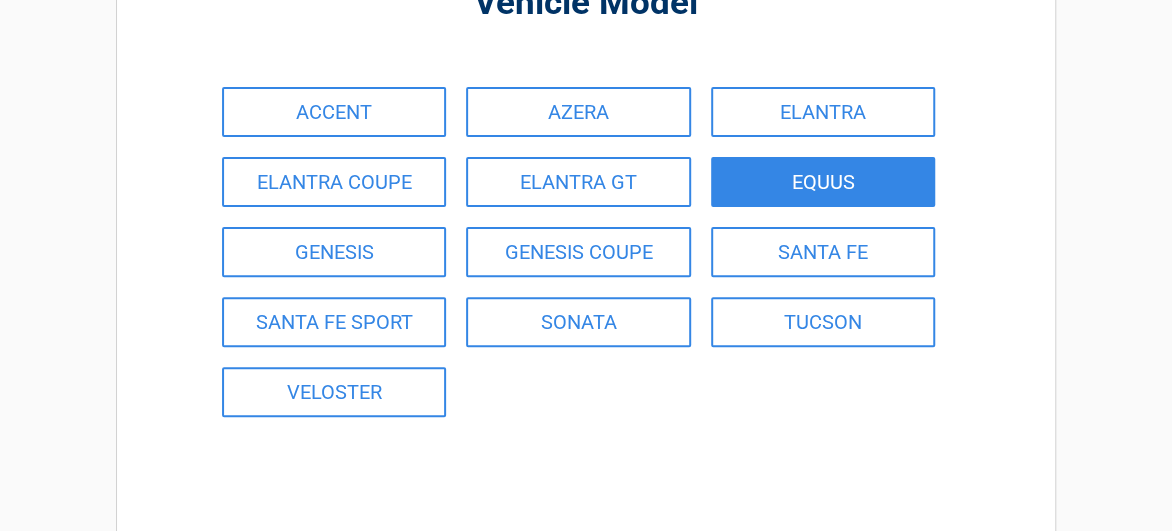 click on "EQUUS" at bounding box center [823, 182] 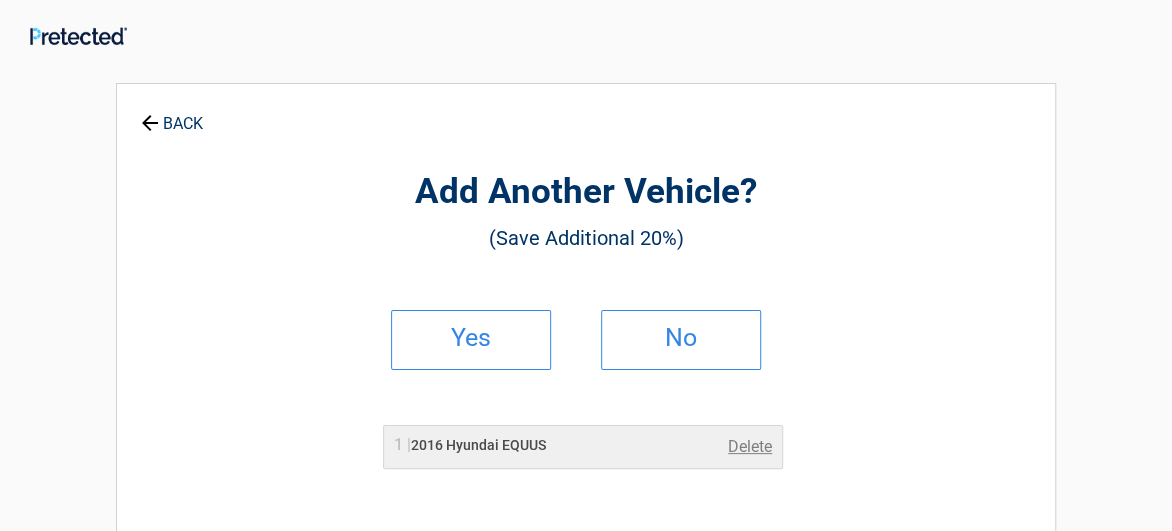 scroll, scrollTop: 0, scrollLeft: 0, axis: both 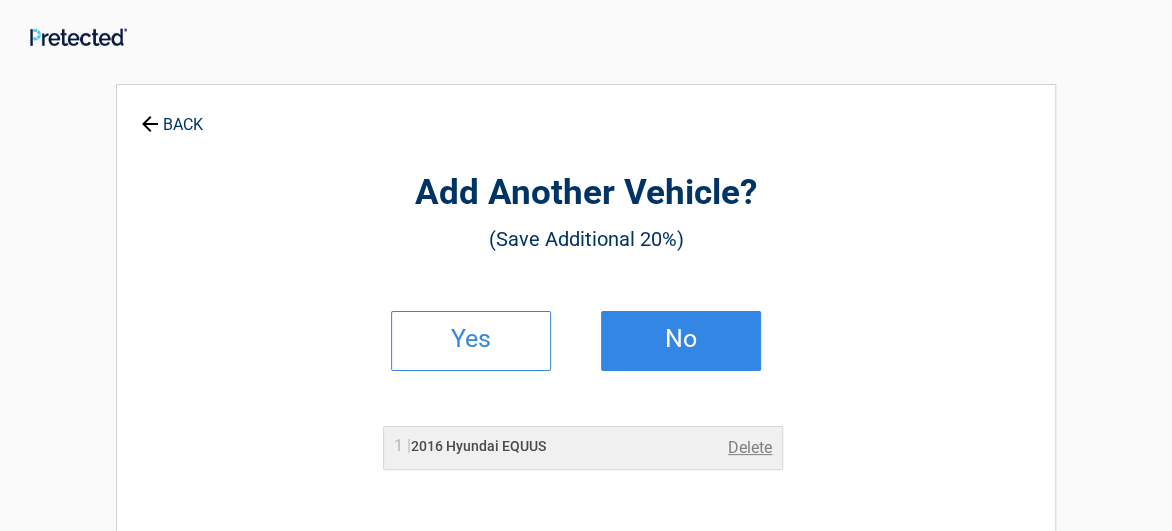 click on "No" at bounding box center (681, 339) 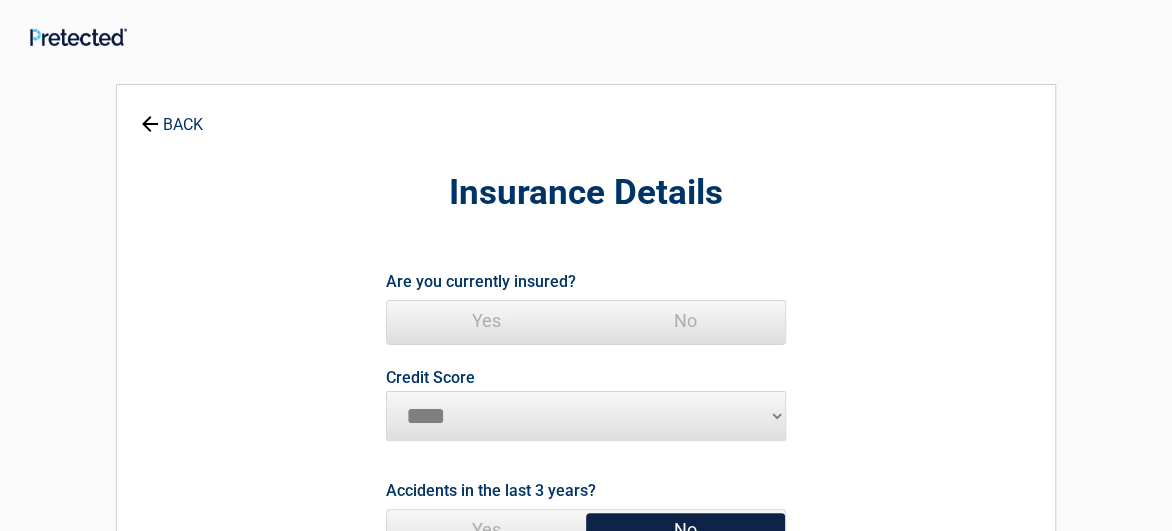 click on "Yes" at bounding box center [486, 321] 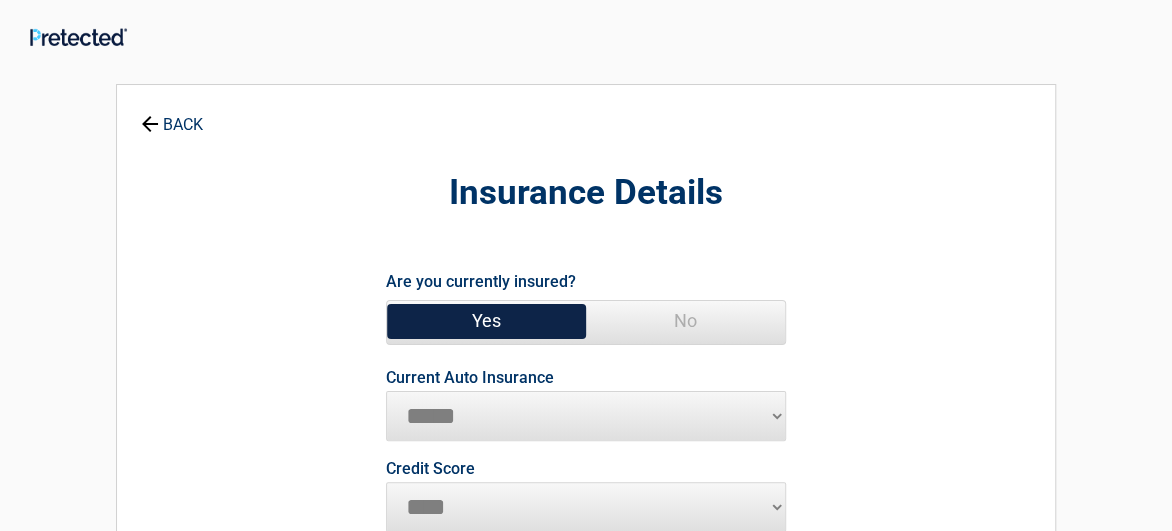 click on "**********" at bounding box center [586, 416] 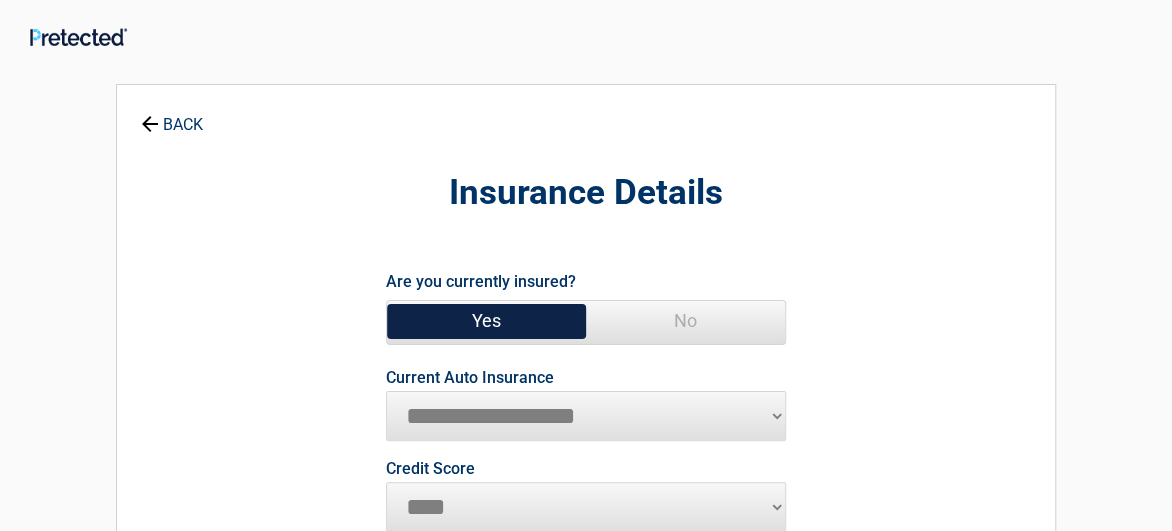 click on "**********" at bounding box center [0, 0] 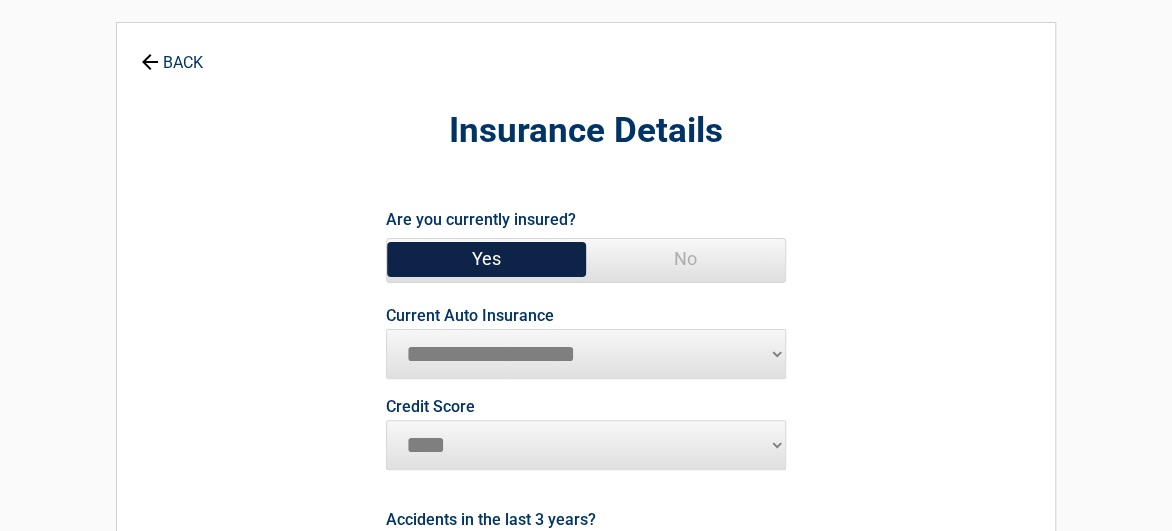 scroll, scrollTop: 190, scrollLeft: 0, axis: vertical 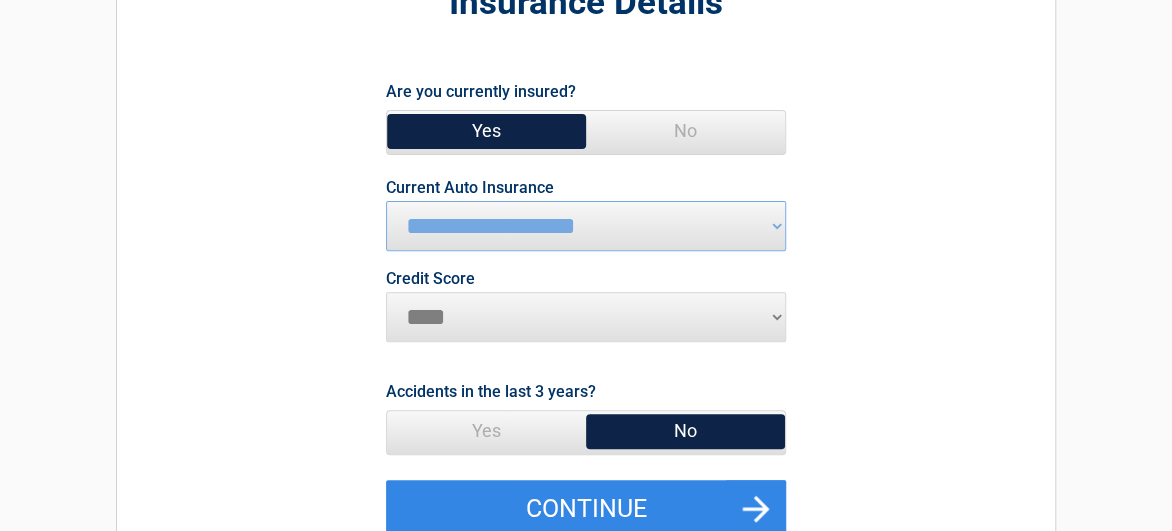 click on "*********
****
*******
****" at bounding box center [586, 317] 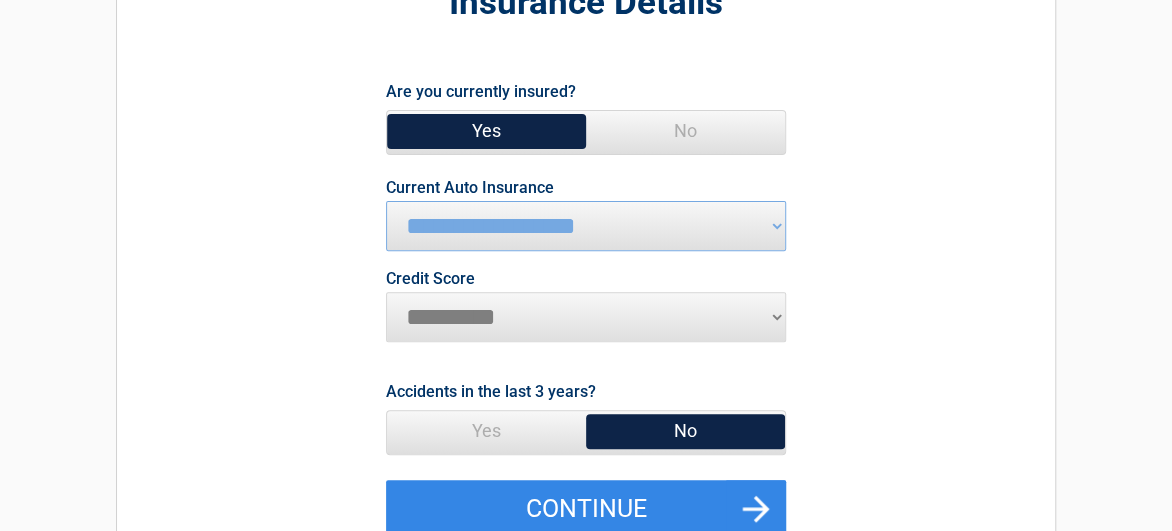 click on "*********" at bounding box center [0, 0] 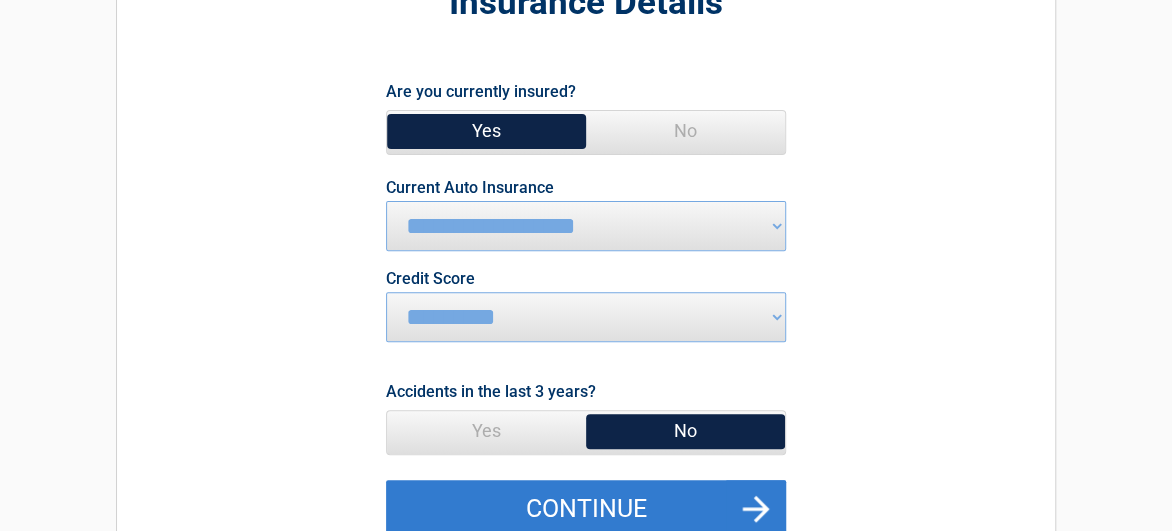click on "Continue" at bounding box center (586, 509) 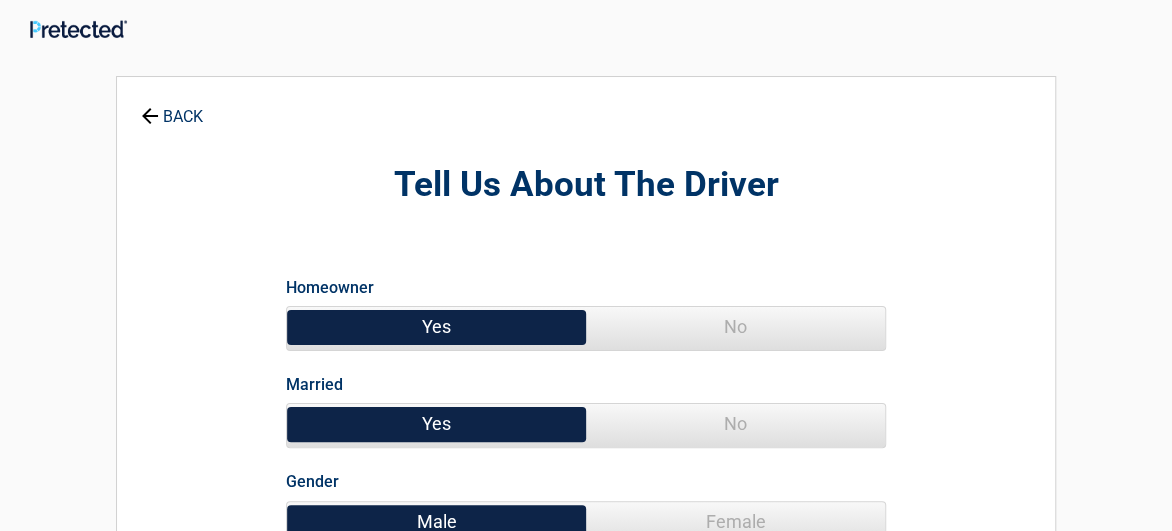 scroll, scrollTop: 0, scrollLeft: 0, axis: both 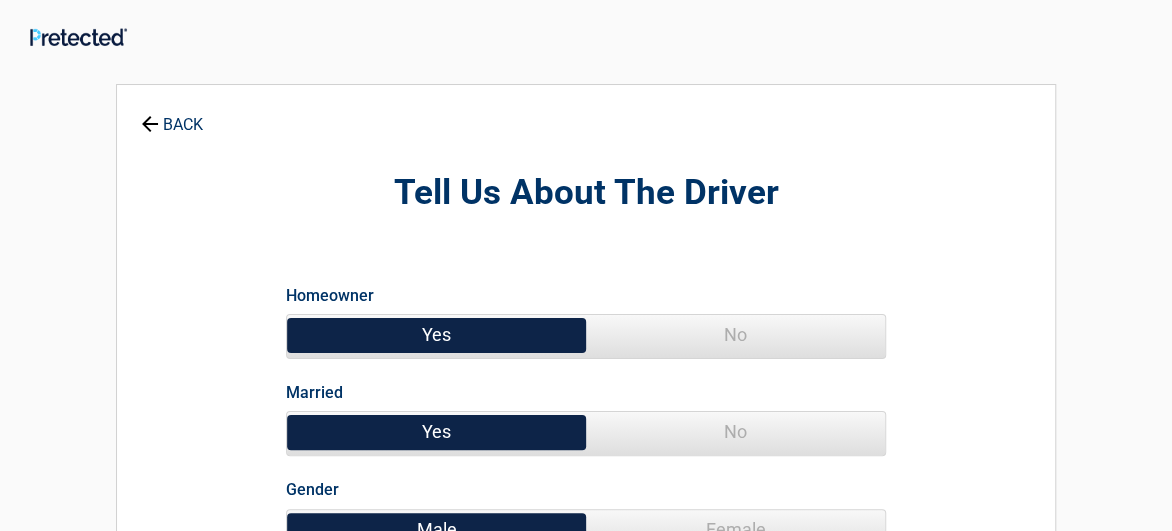 click on "No" at bounding box center (735, 335) 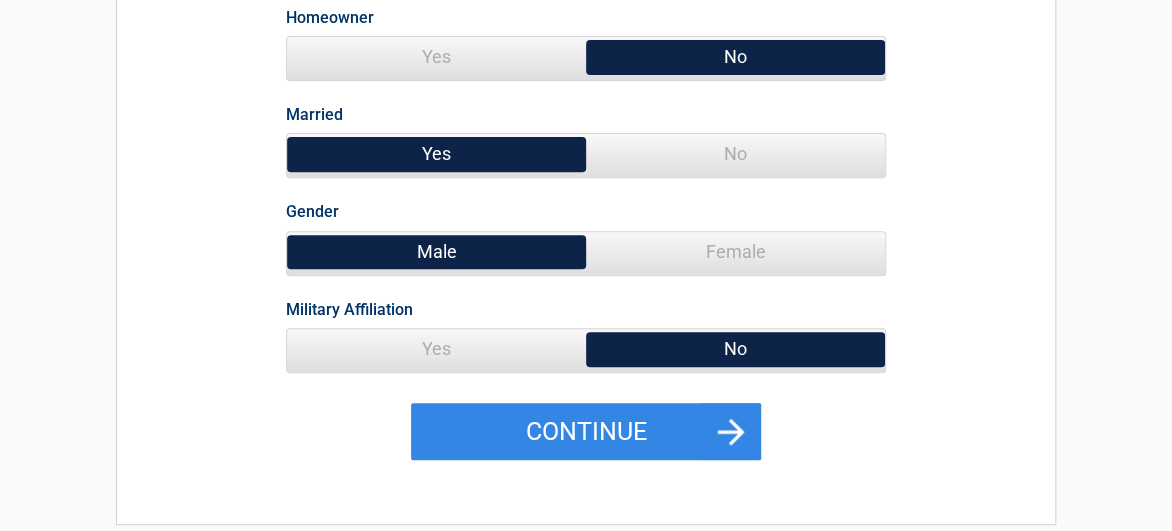 scroll, scrollTop: 285, scrollLeft: 0, axis: vertical 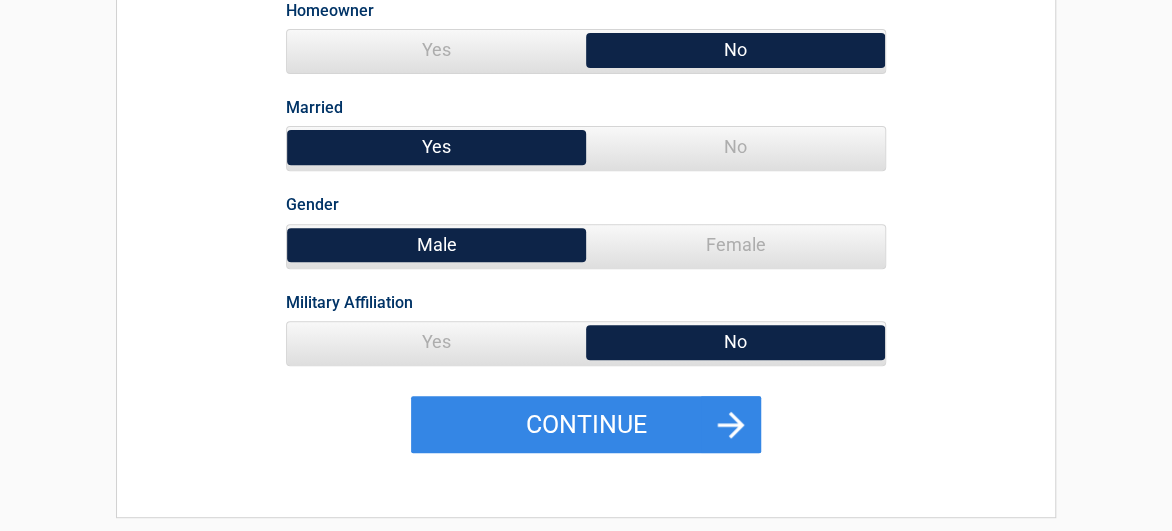 click on "Yes" at bounding box center [436, 342] 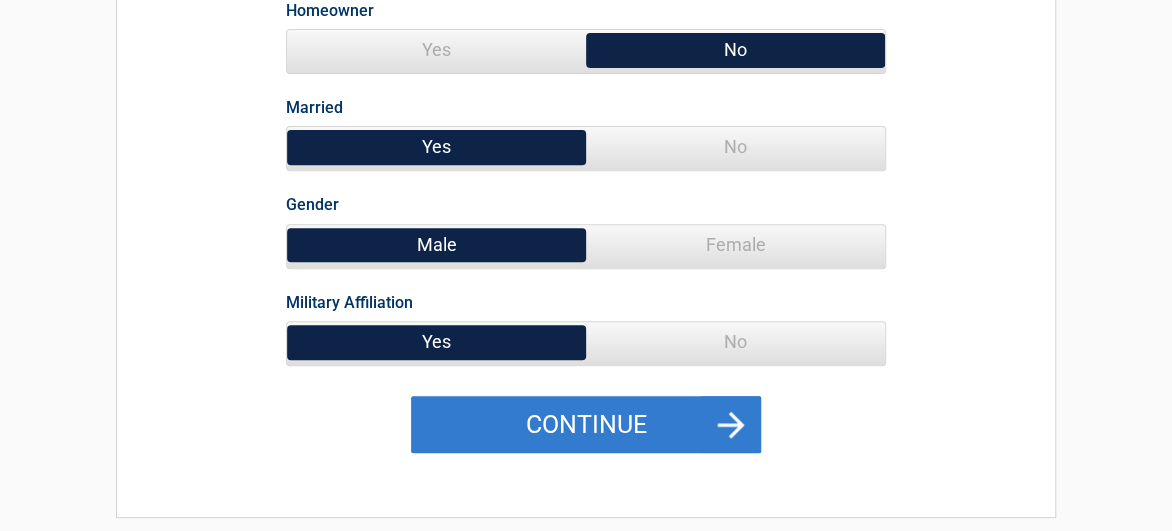 click on "Continue" at bounding box center (586, 425) 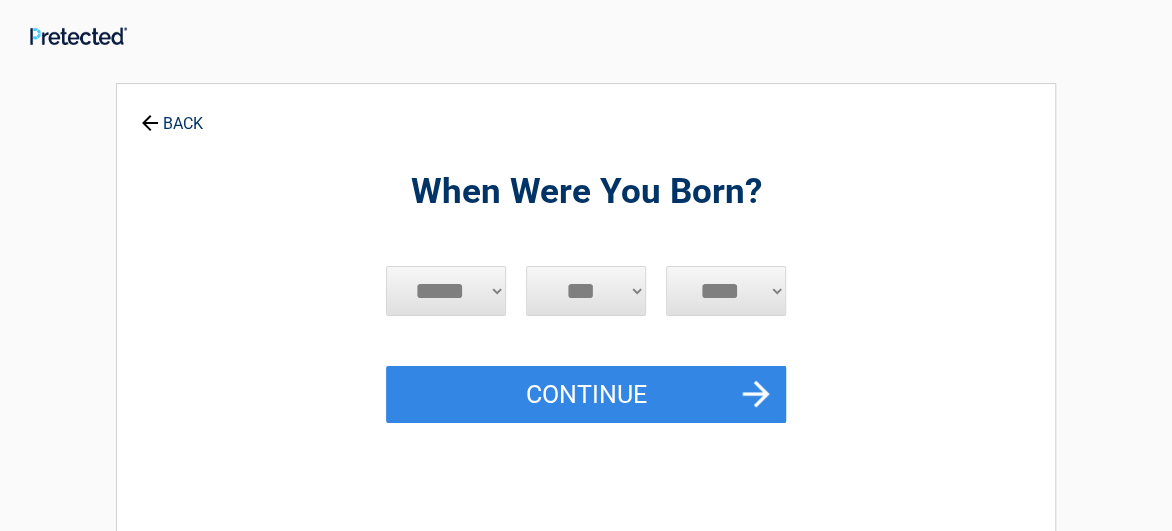 scroll, scrollTop: 0, scrollLeft: 0, axis: both 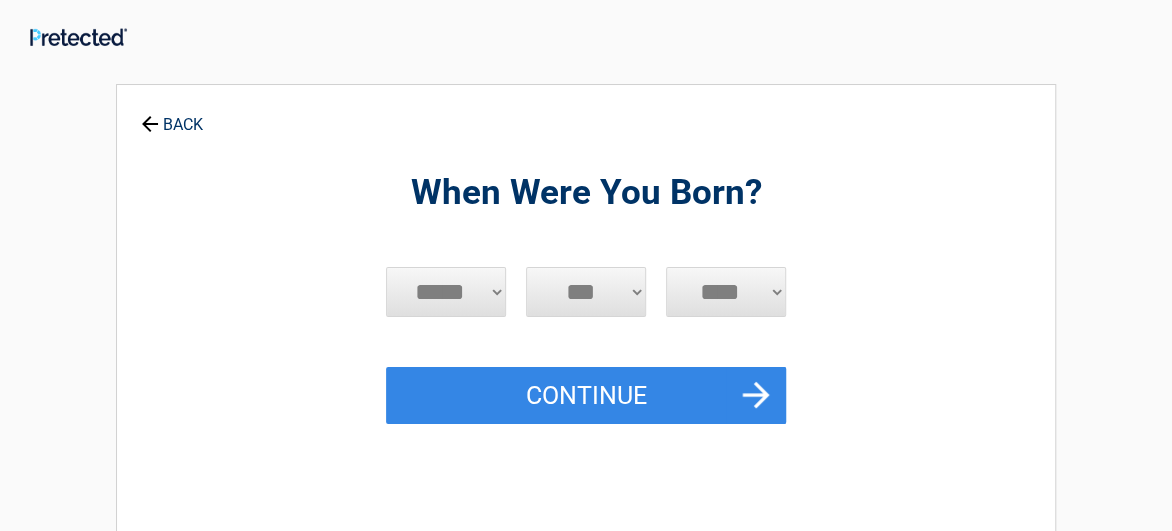 click on "*****
***
***
***
***
***
***
***
***
***
***
***
***" at bounding box center (446, 292) 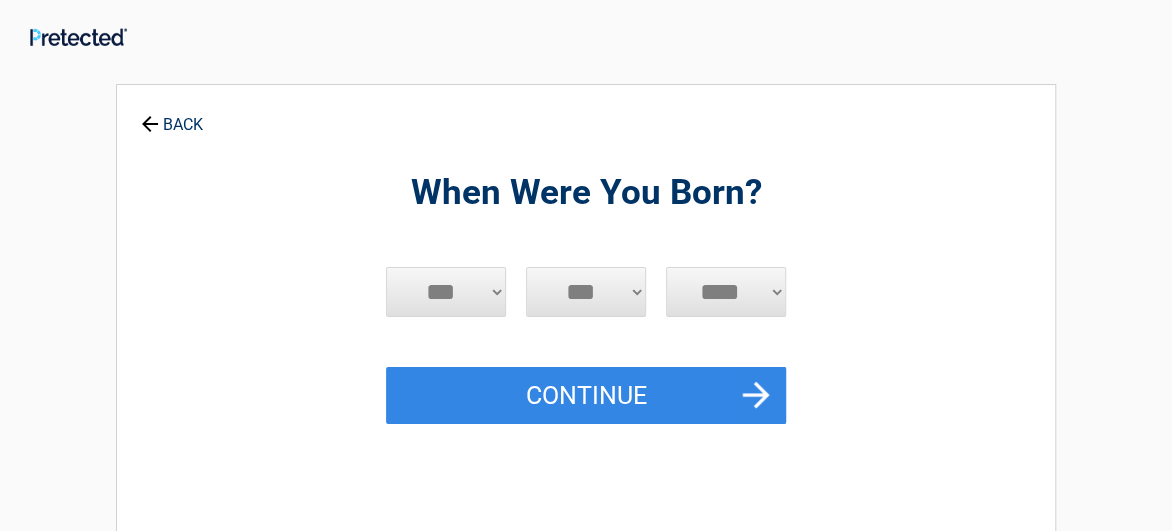 click on "***" at bounding box center [0, 0] 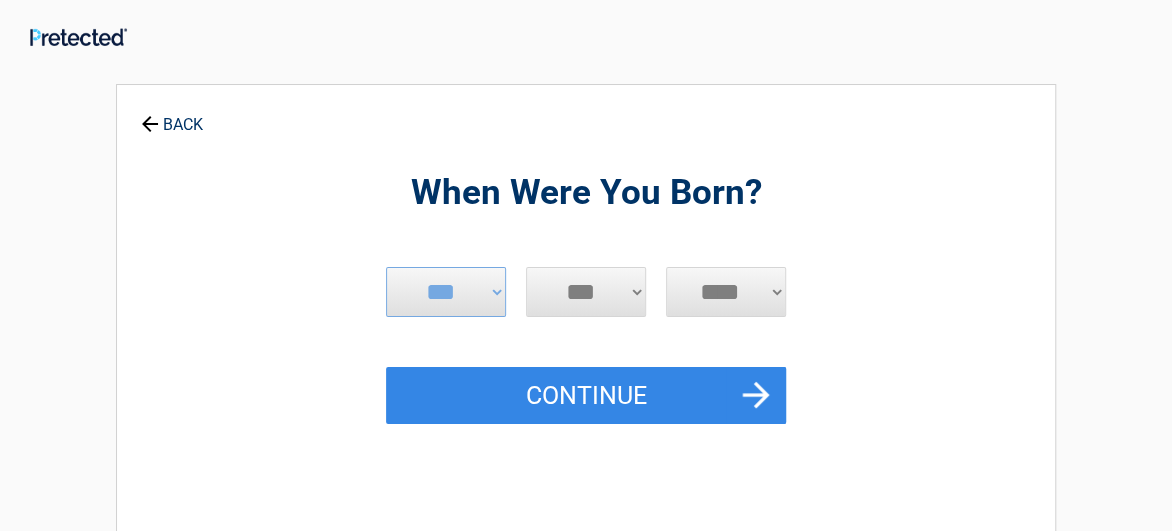 click on "*** * * * * * * * * * ** ** ** ** ** ** ** ** ** ** ** ** ** ** ** ** ** ** ** ** ** **" at bounding box center (586, 292) 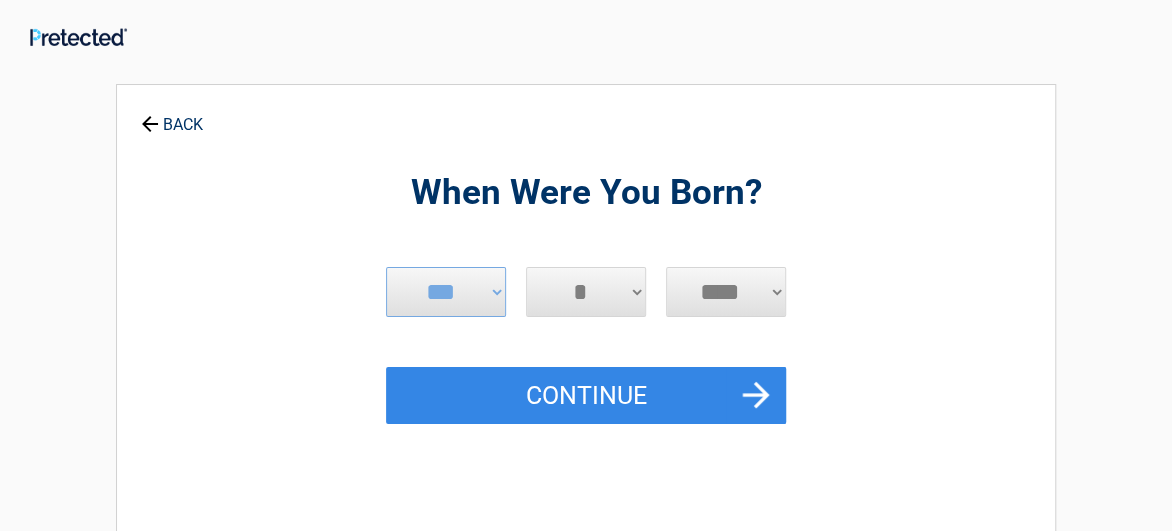 click on "*" at bounding box center [0, 0] 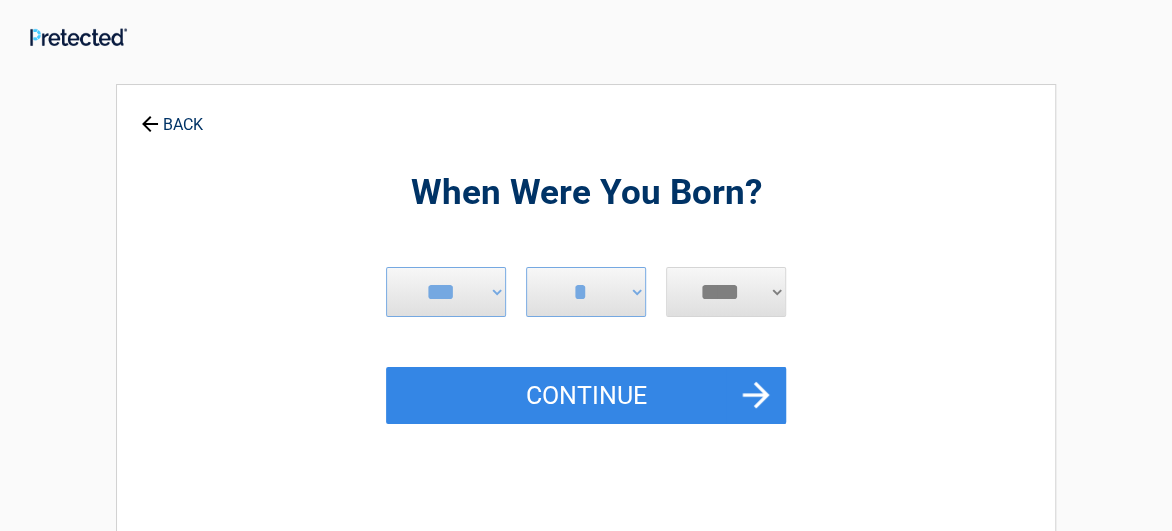 click on "****
****
****
****
****
****
****
****
****
****
****
****
****
****
****
****
****
****
****
****
****
****
****
****
****
****
****
****
****
****
****
****
****
****
****
****
****
****
****
****
****
****
****
****
****
****
****
****
****
****
****
****
****
****
****
****
****
****
****
****
****
****
****
****" at bounding box center (726, 292) 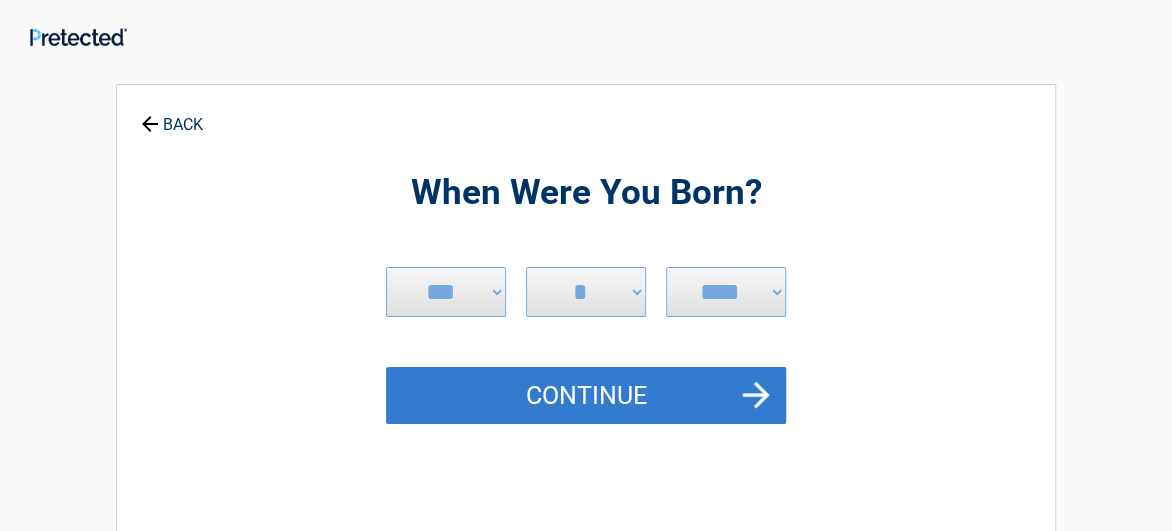 click on "Continue" at bounding box center [586, 396] 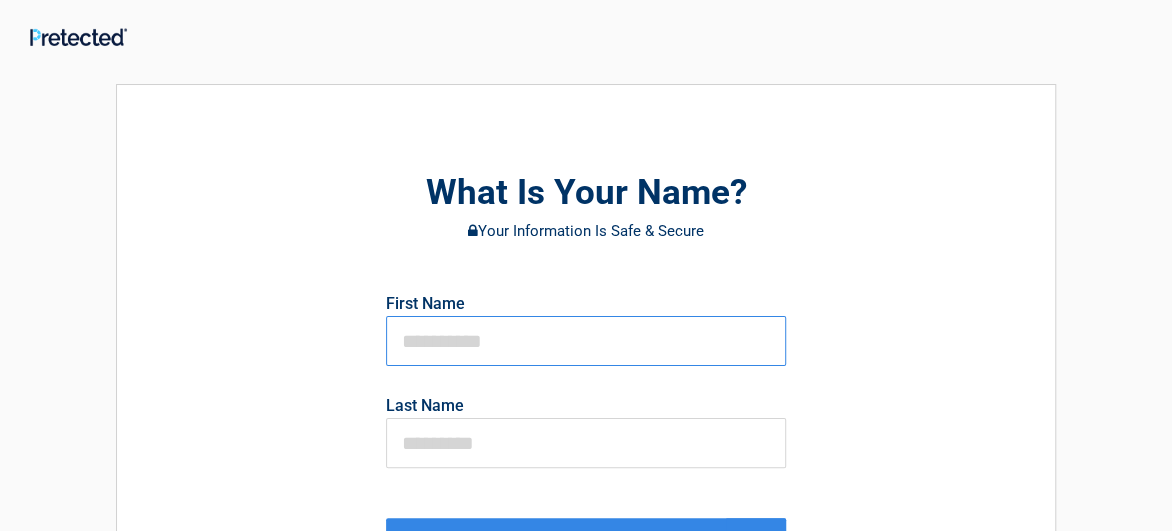 click at bounding box center (586, 341) 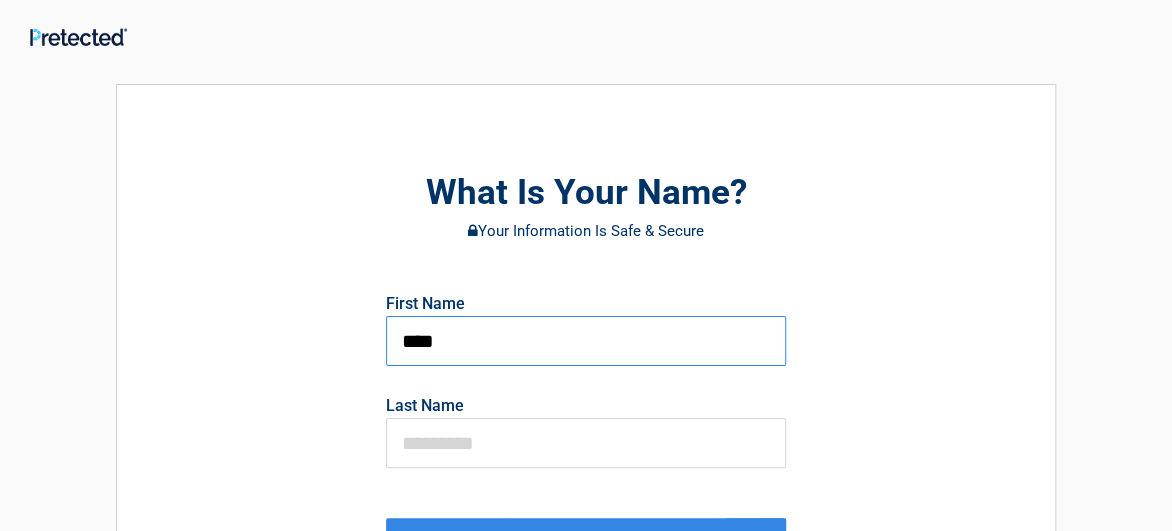 type on "****" 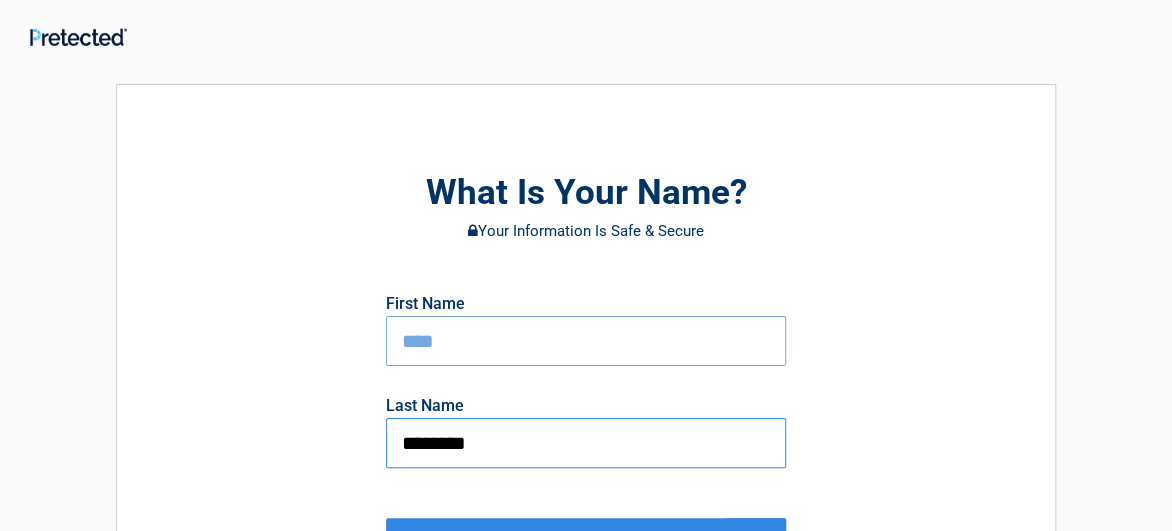 type on "********" 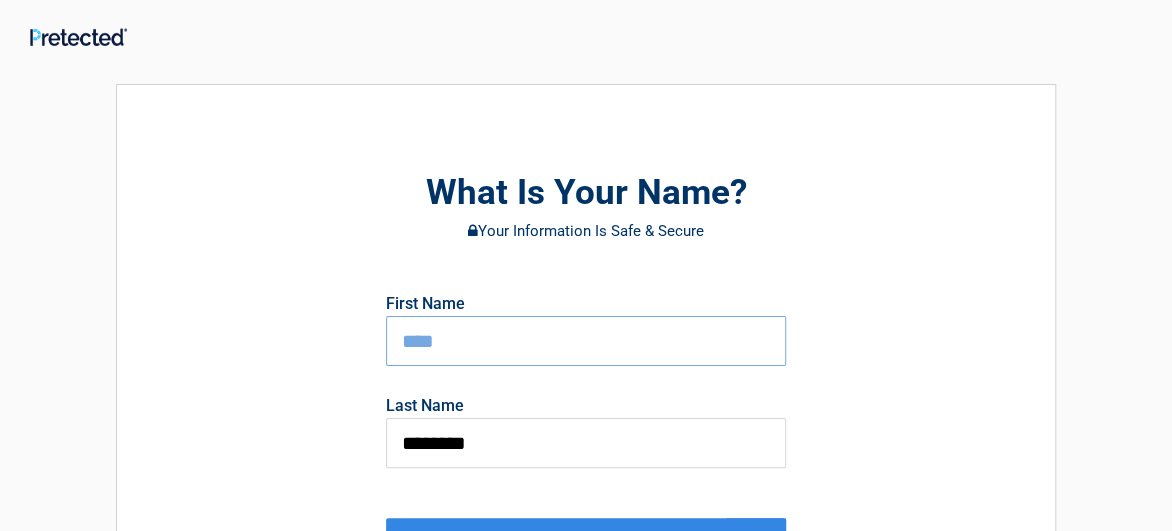 type 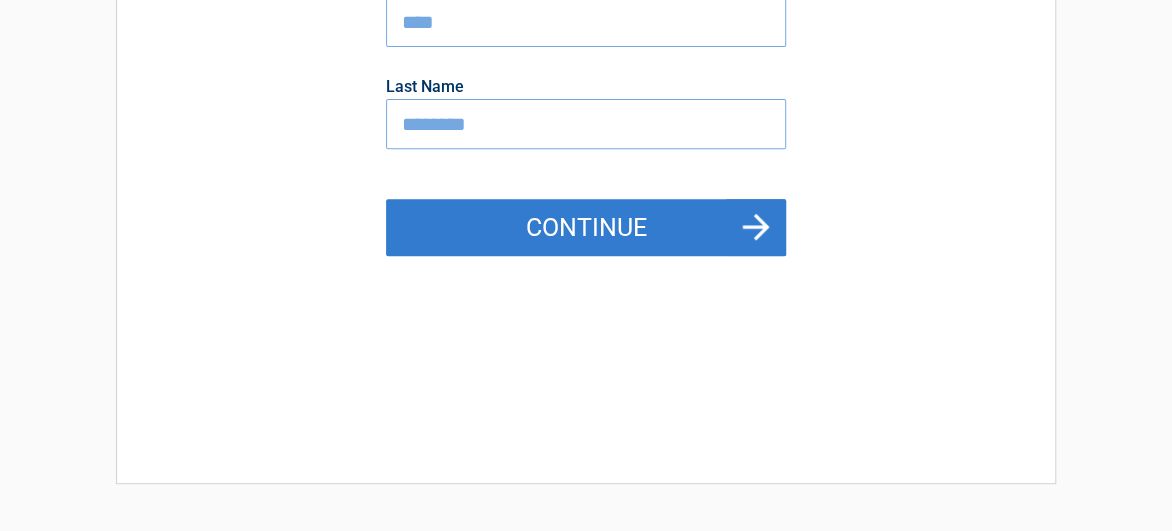 click on "Continue" at bounding box center [586, 228] 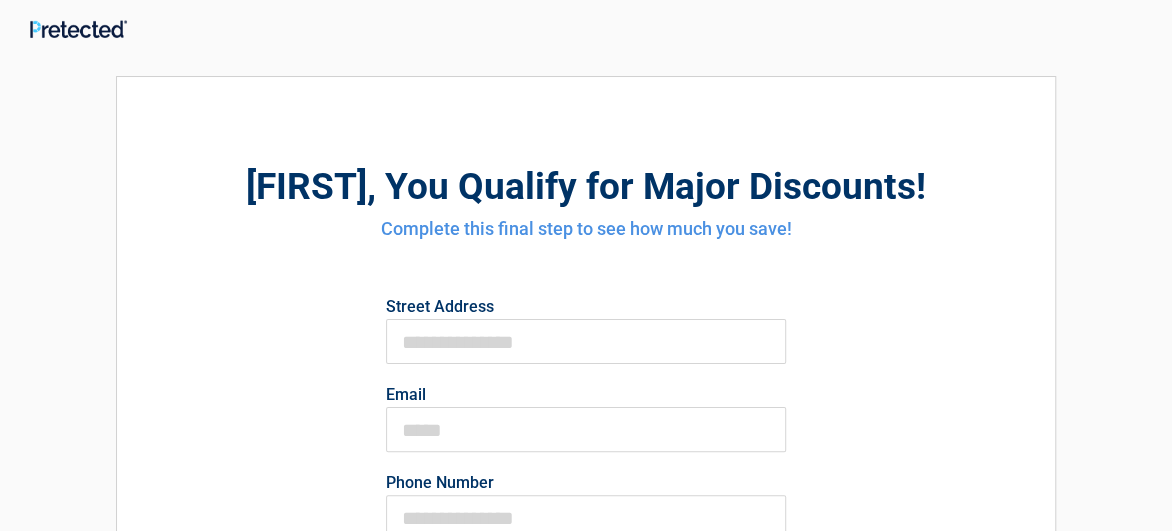 scroll, scrollTop: 0, scrollLeft: 0, axis: both 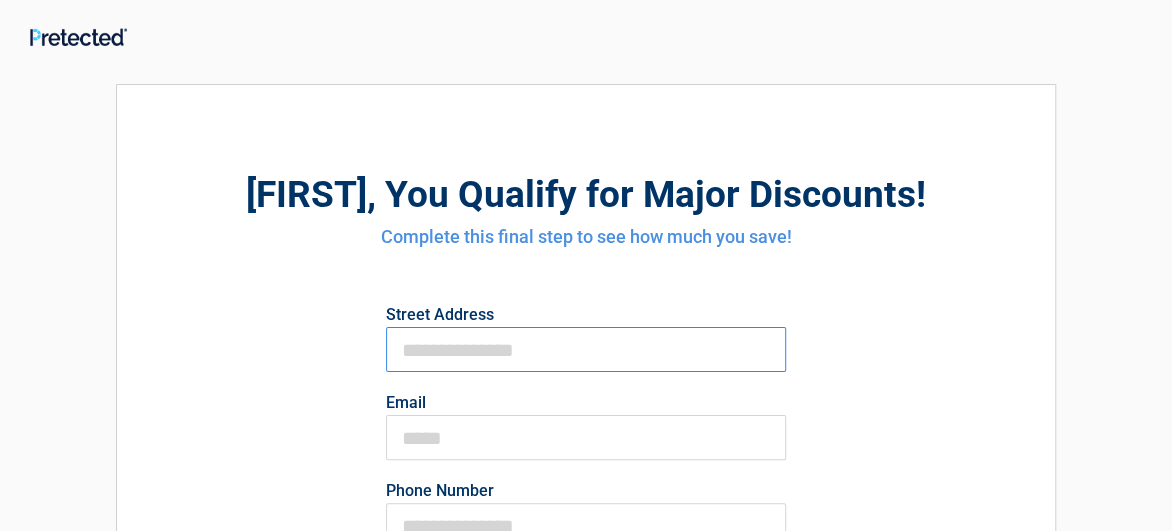 click on "First Name" at bounding box center (586, 349) 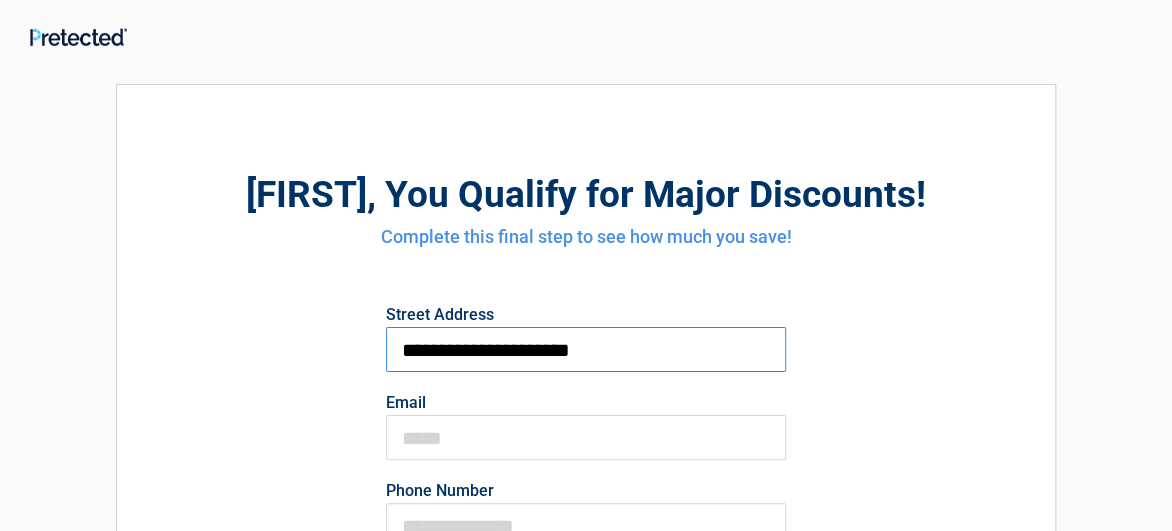 type on "**********" 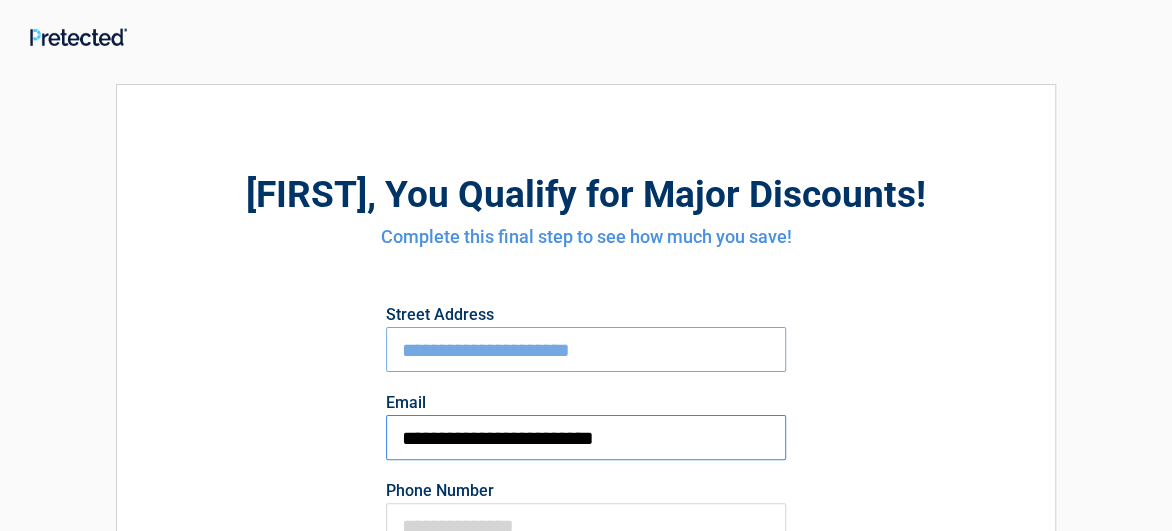 scroll, scrollTop: 95, scrollLeft: 0, axis: vertical 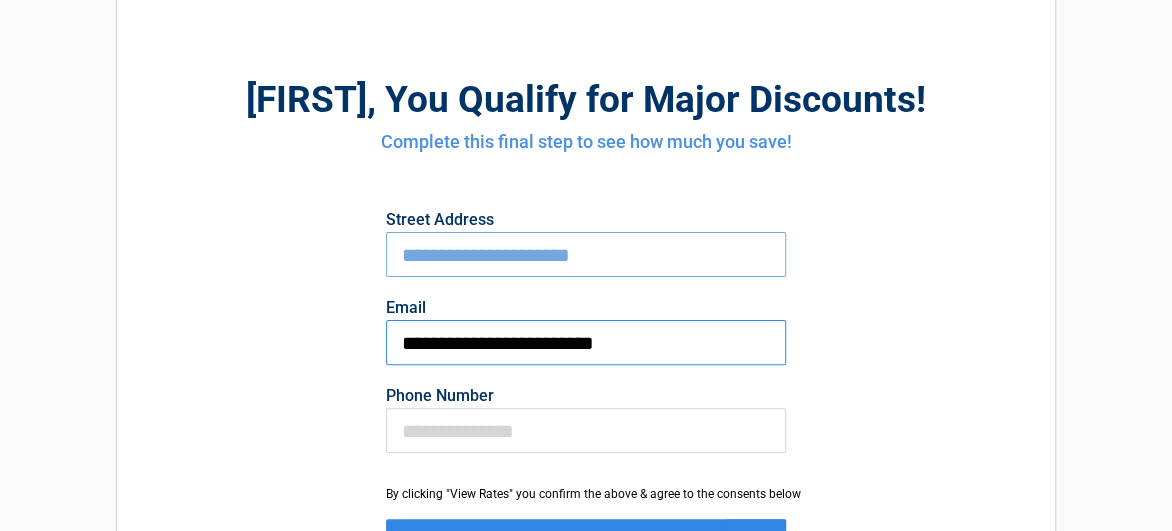 type on "**********" 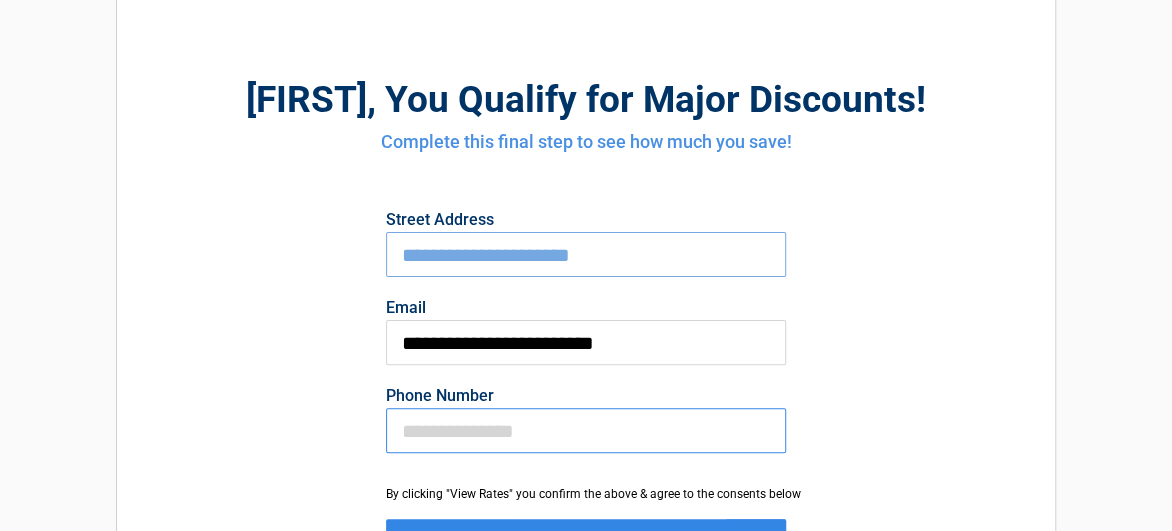 click on "Phone Number" at bounding box center (586, 430) 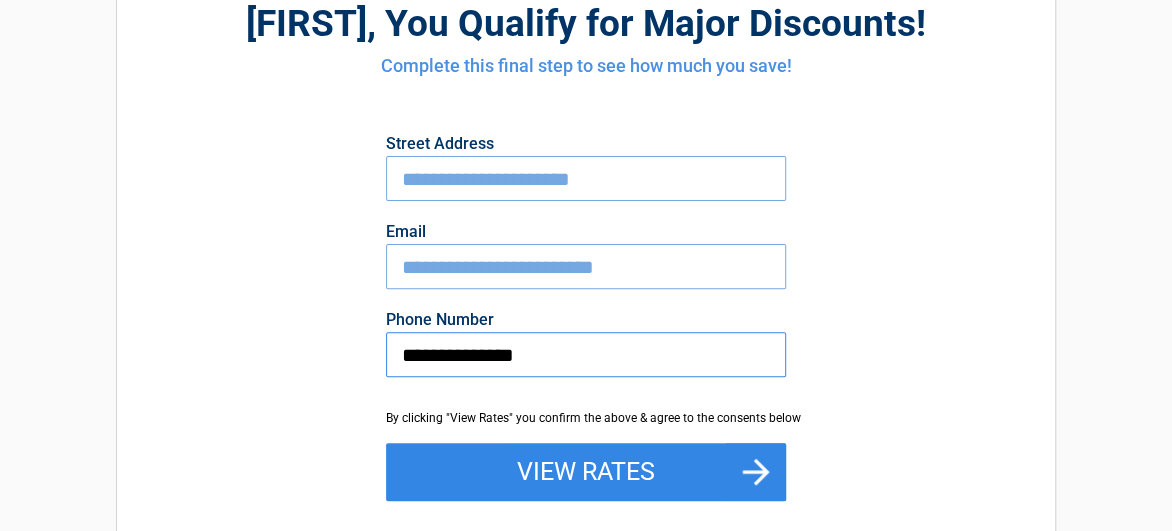 scroll, scrollTop: 285, scrollLeft: 0, axis: vertical 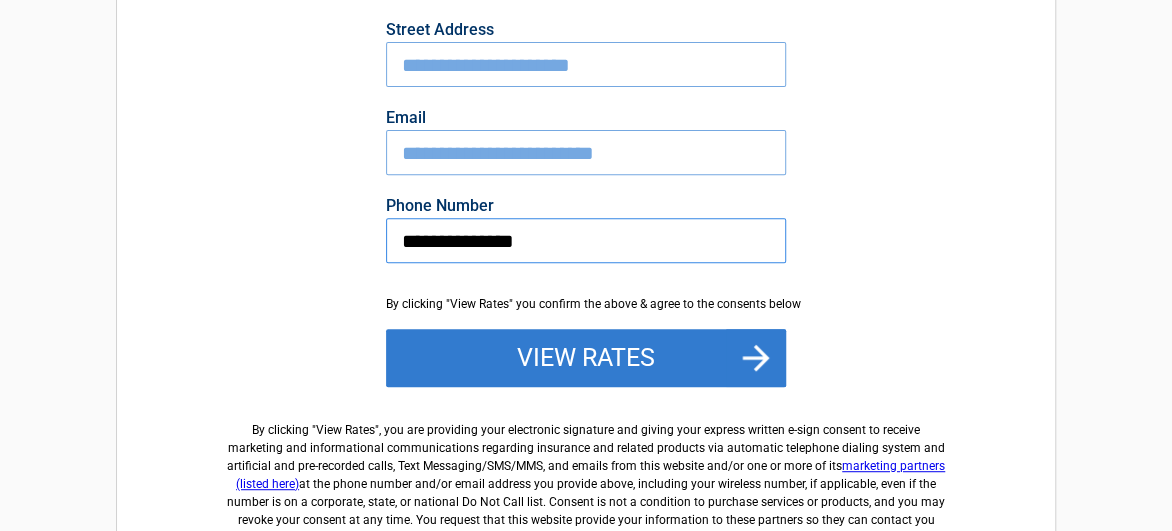 type on "**********" 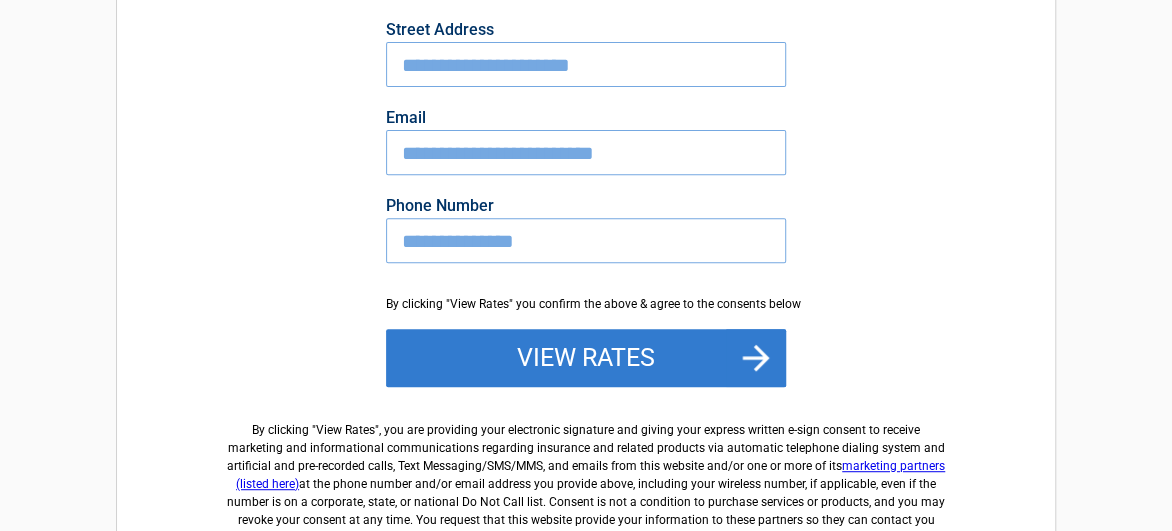 click on "View Rates" at bounding box center [586, 358] 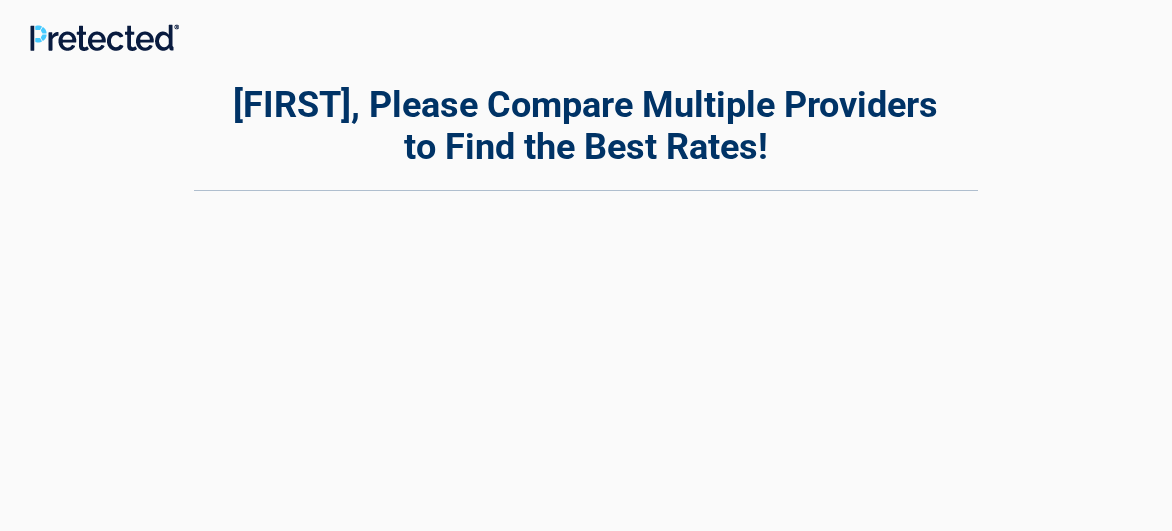 scroll, scrollTop: 0, scrollLeft: 0, axis: both 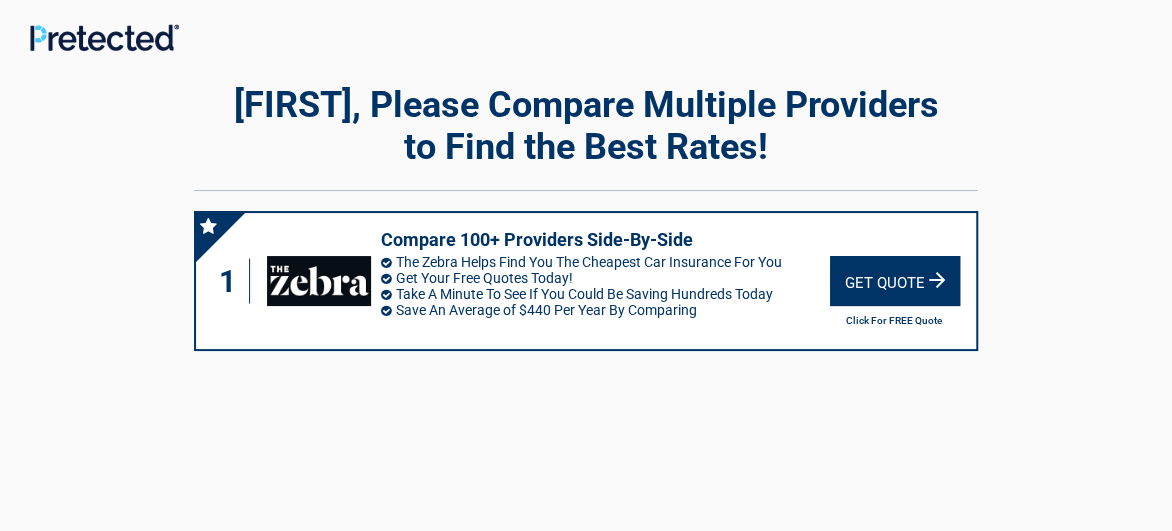 click on "Get Quote" at bounding box center [895, 281] 